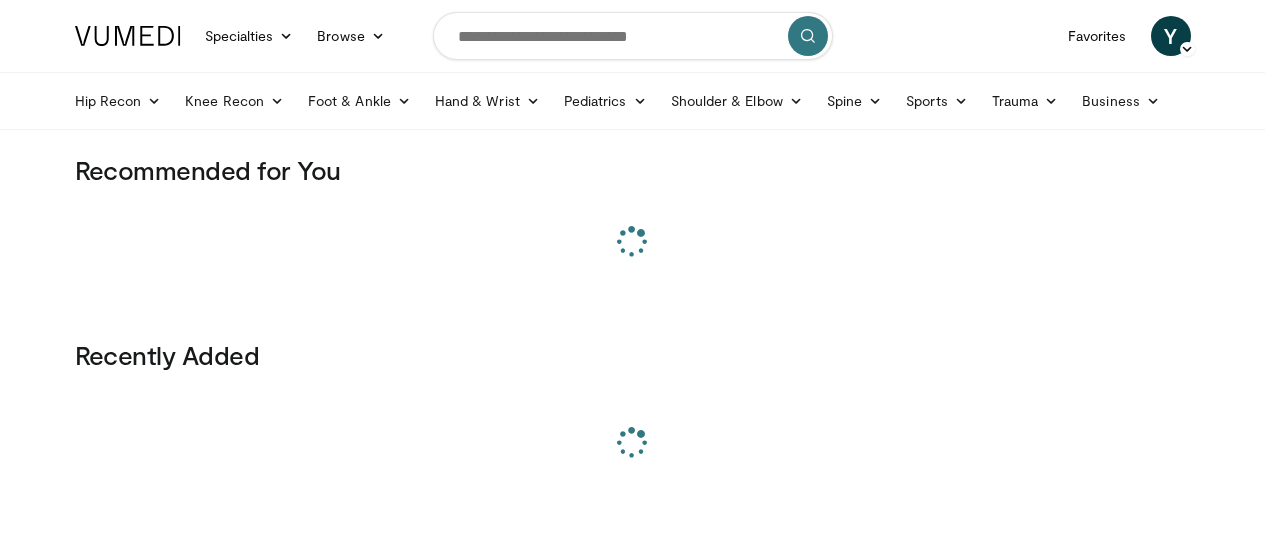 scroll, scrollTop: 0, scrollLeft: 0, axis: both 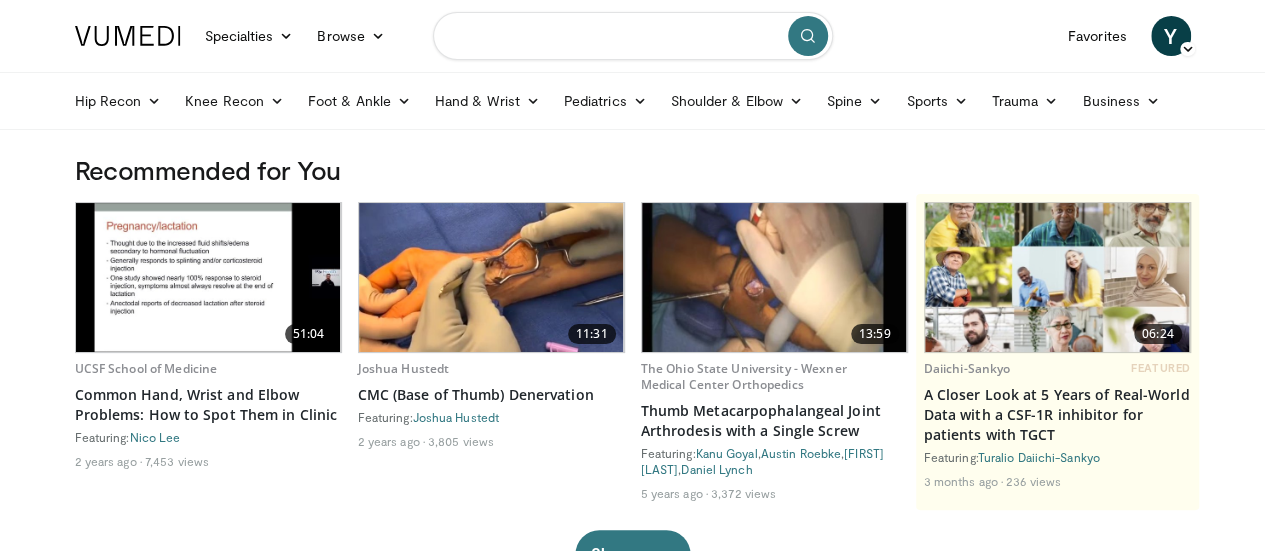 click at bounding box center [633, 36] 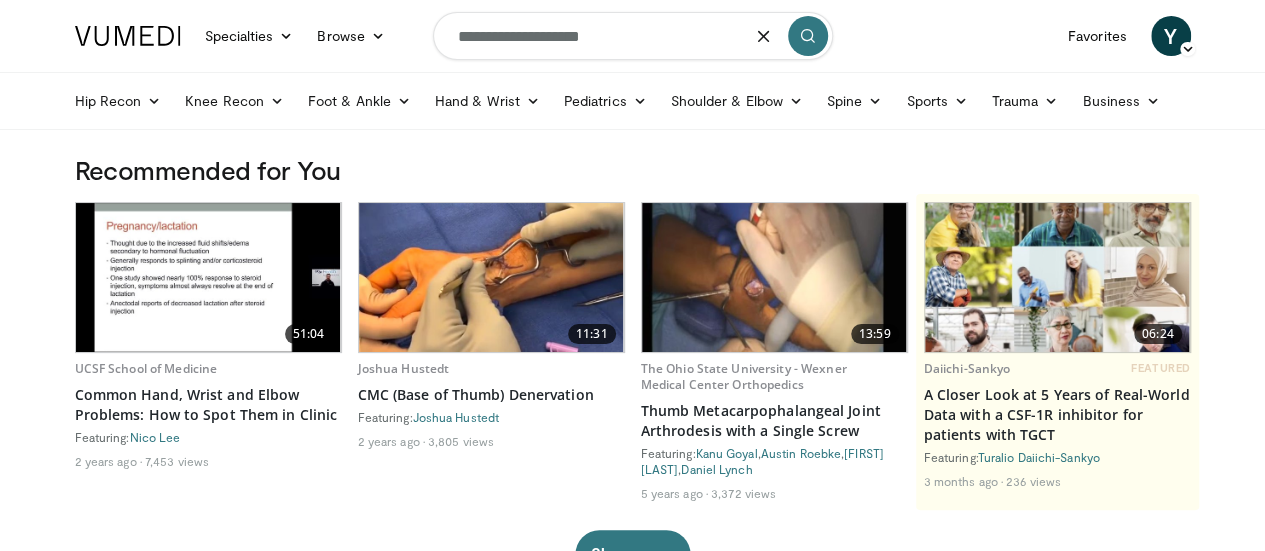type on "**********" 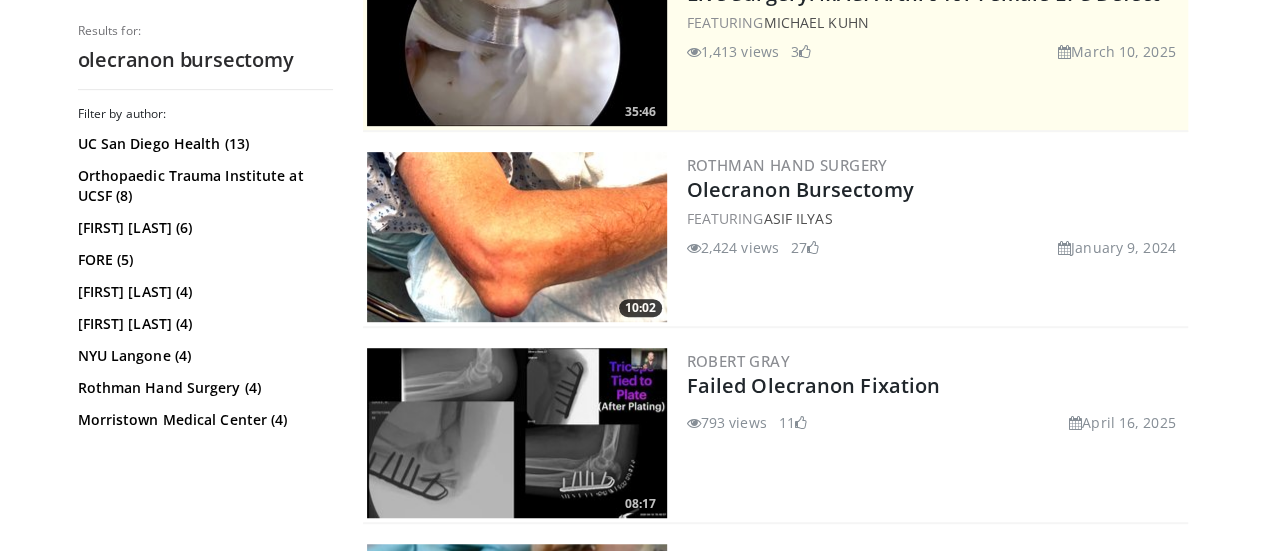 scroll, scrollTop: 469, scrollLeft: 0, axis: vertical 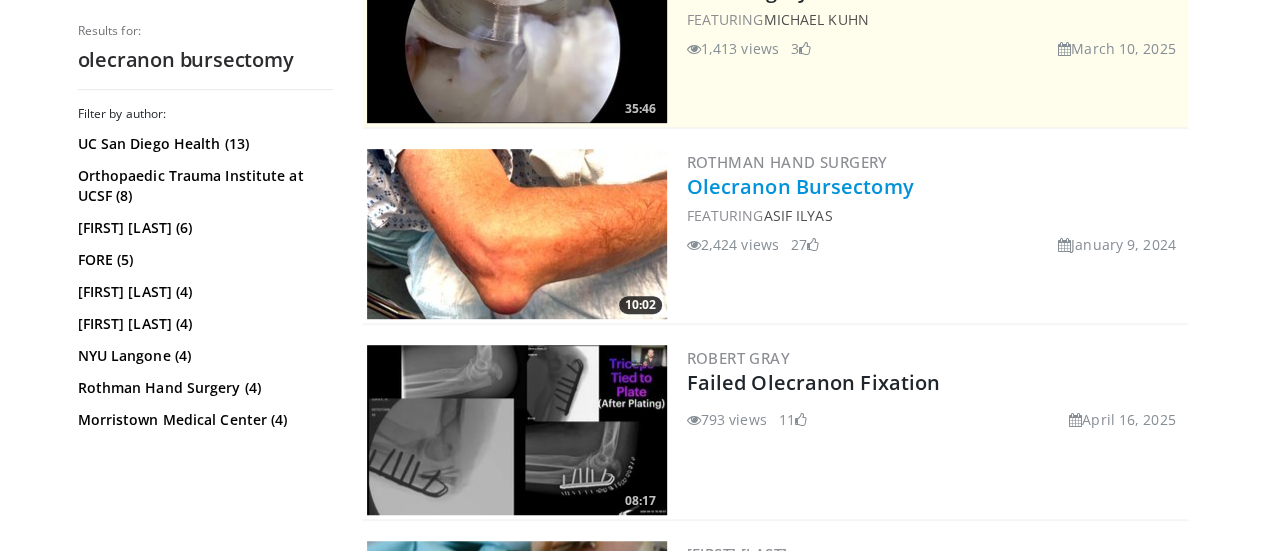 click on "Olecranon Bursectomy" at bounding box center (800, 186) 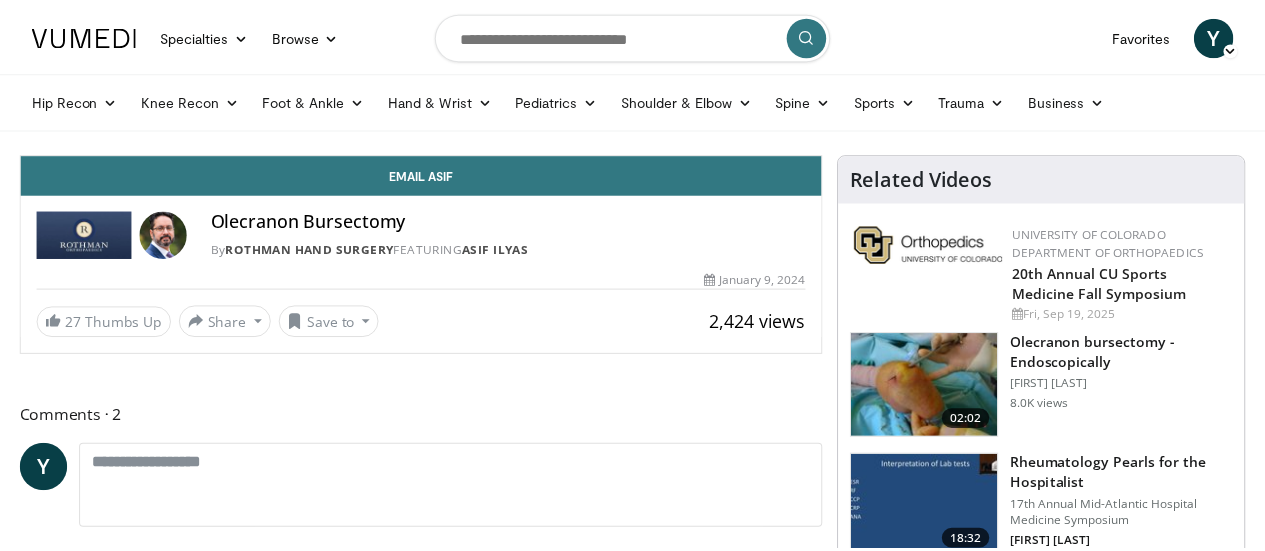 scroll, scrollTop: 0, scrollLeft: 0, axis: both 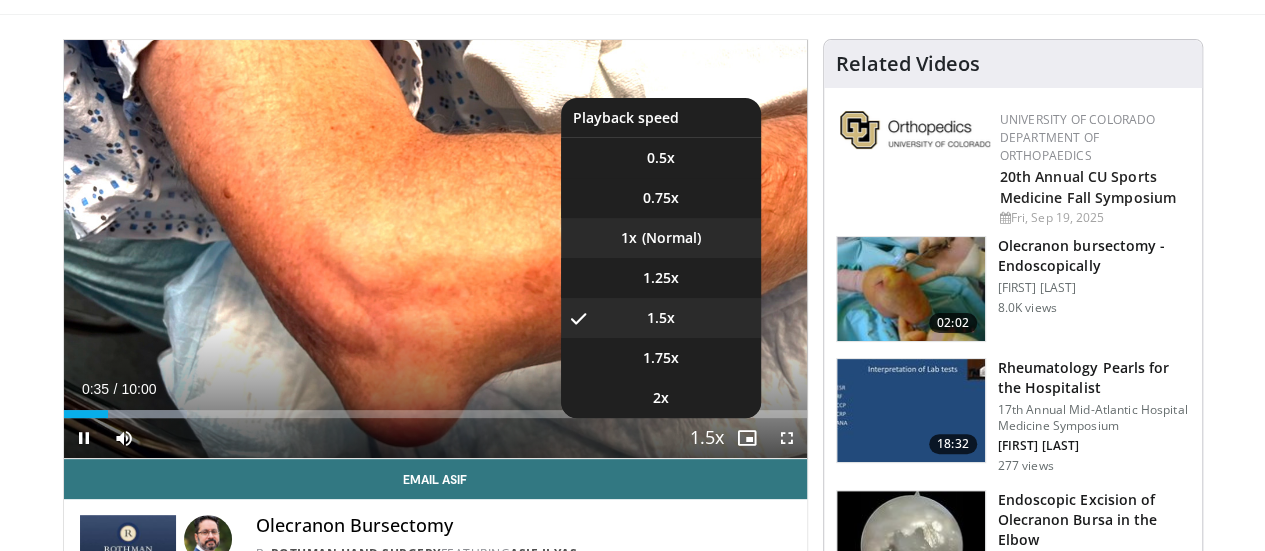 click on "1x" at bounding box center (661, 238) 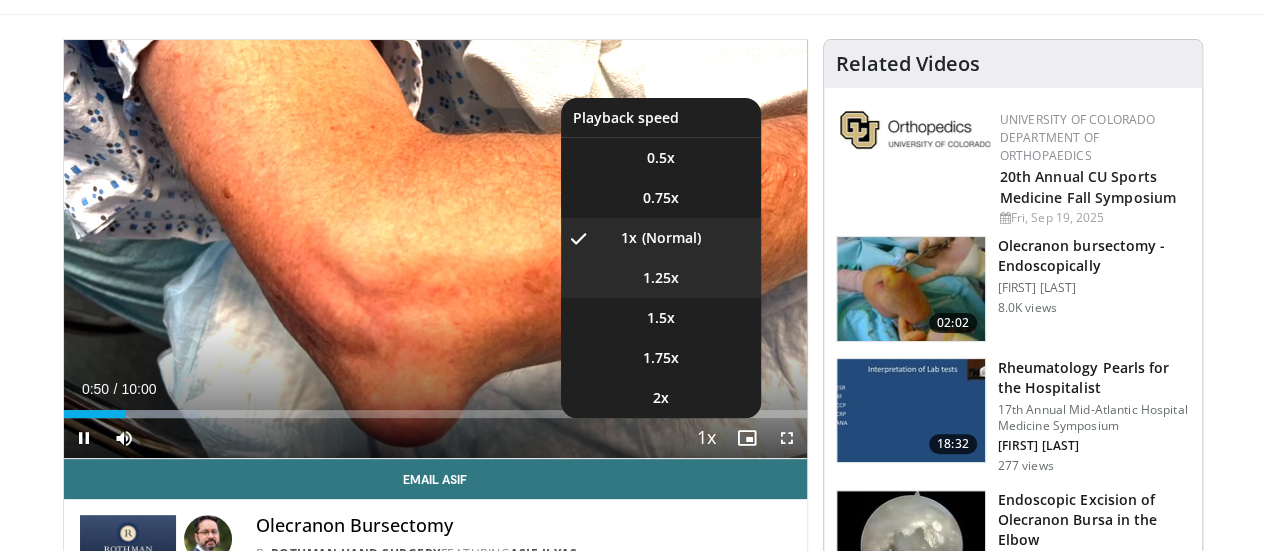 click on "1.25x" at bounding box center [661, 278] 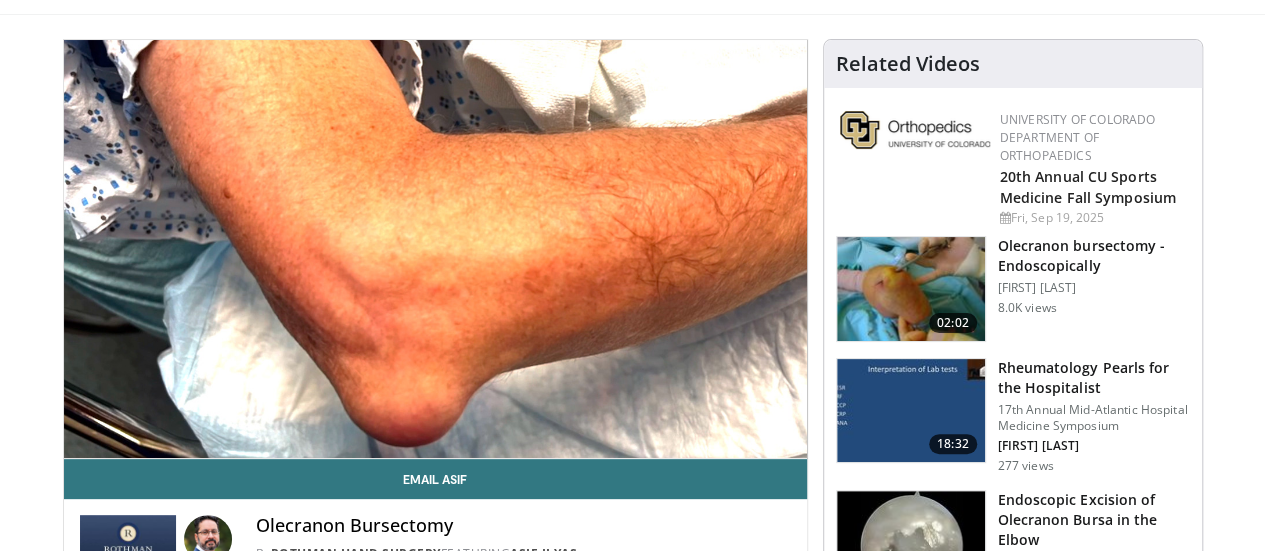 type 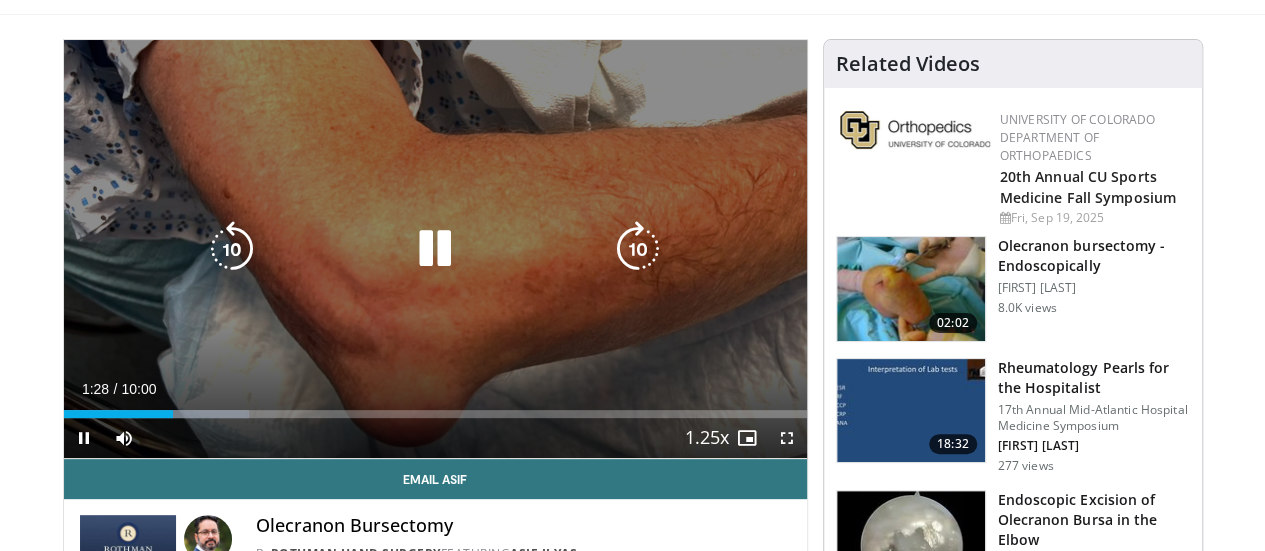 click at bounding box center (638, 249) 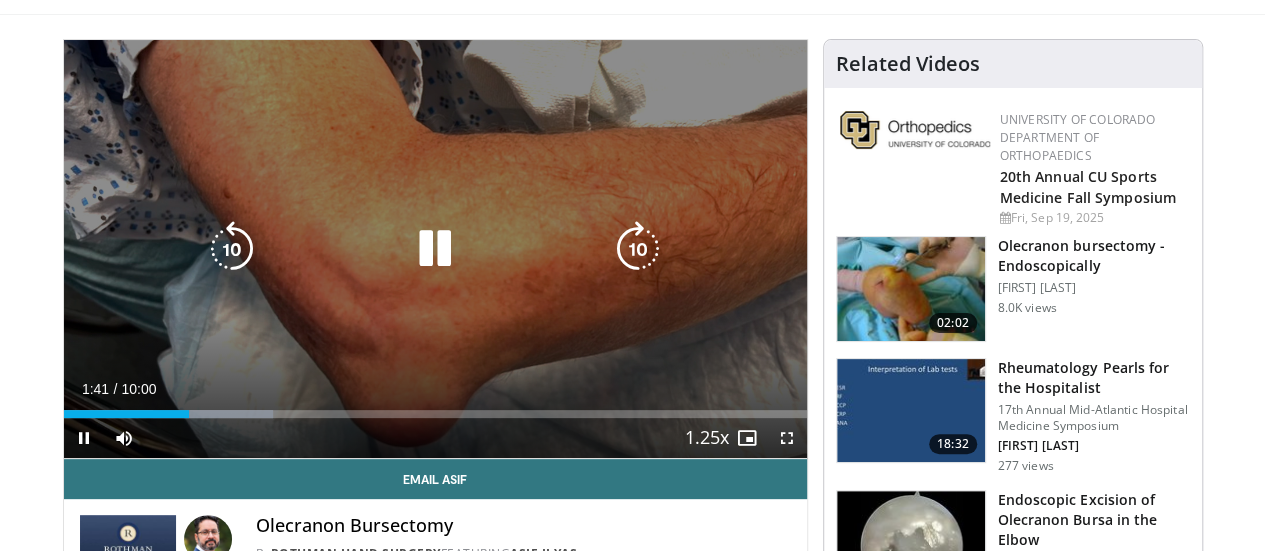 click at bounding box center (638, 249) 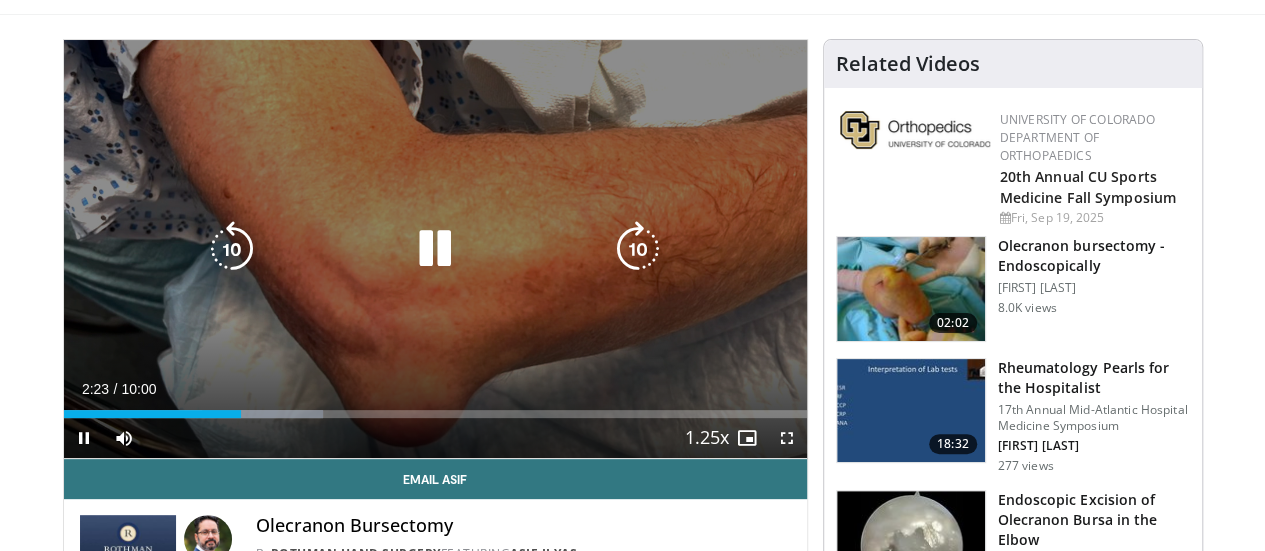 click at bounding box center [638, 249] 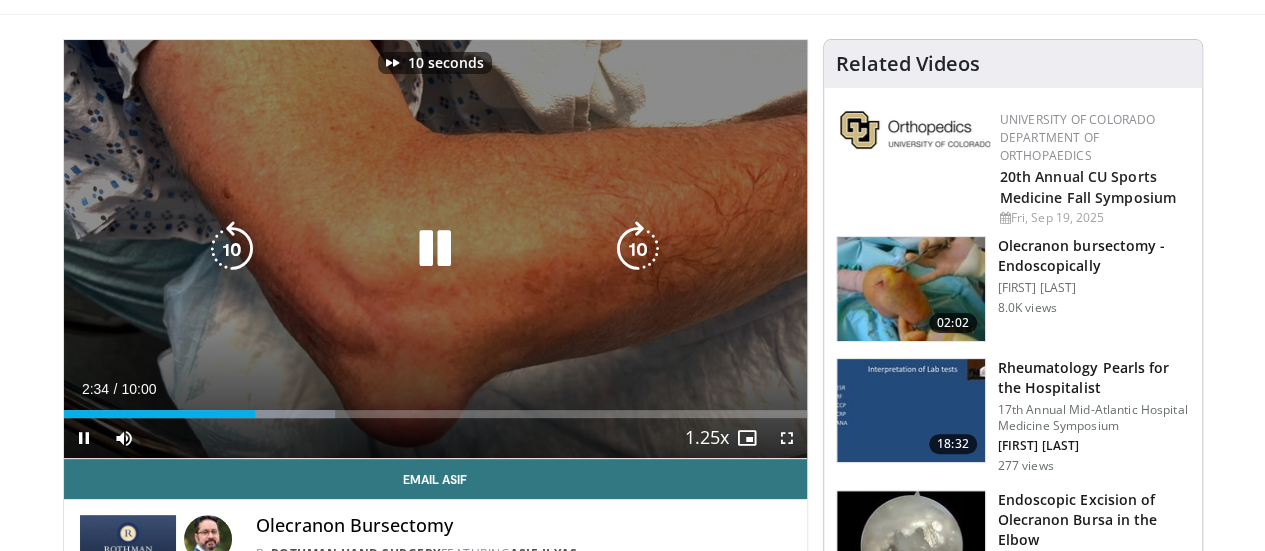 click at bounding box center [638, 249] 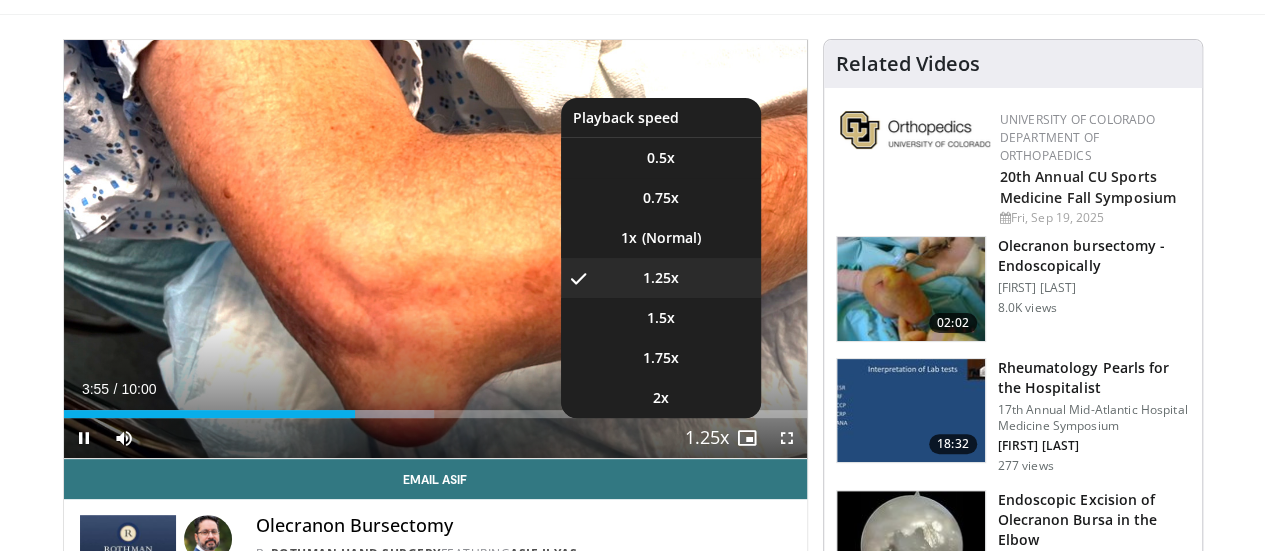 click on "Playback Rate" at bounding box center [707, 438] 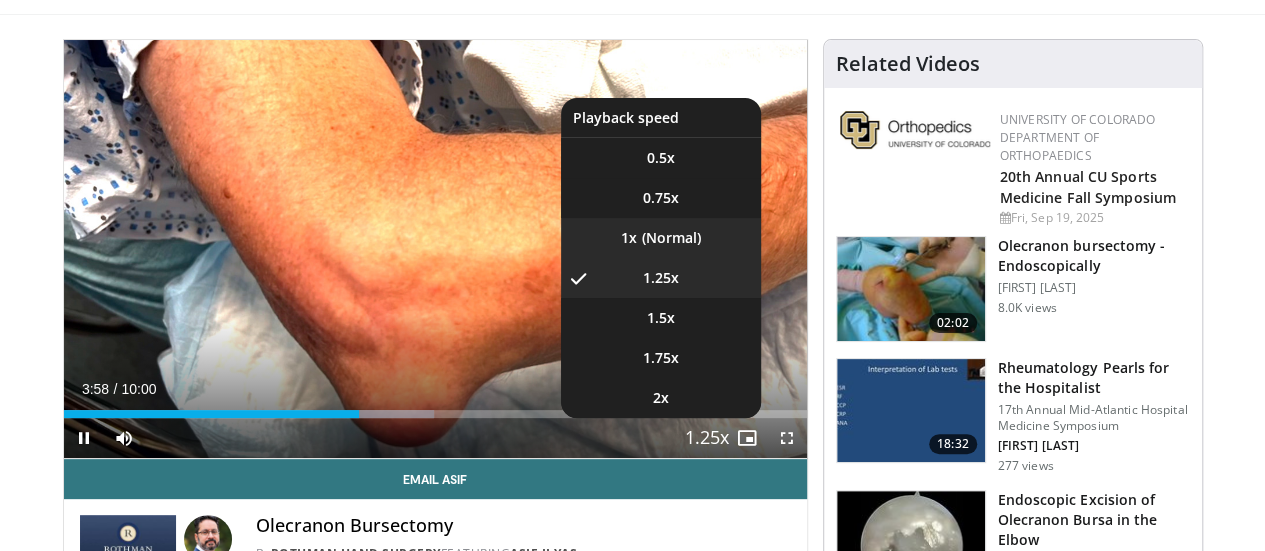 click on "1x" at bounding box center (661, 238) 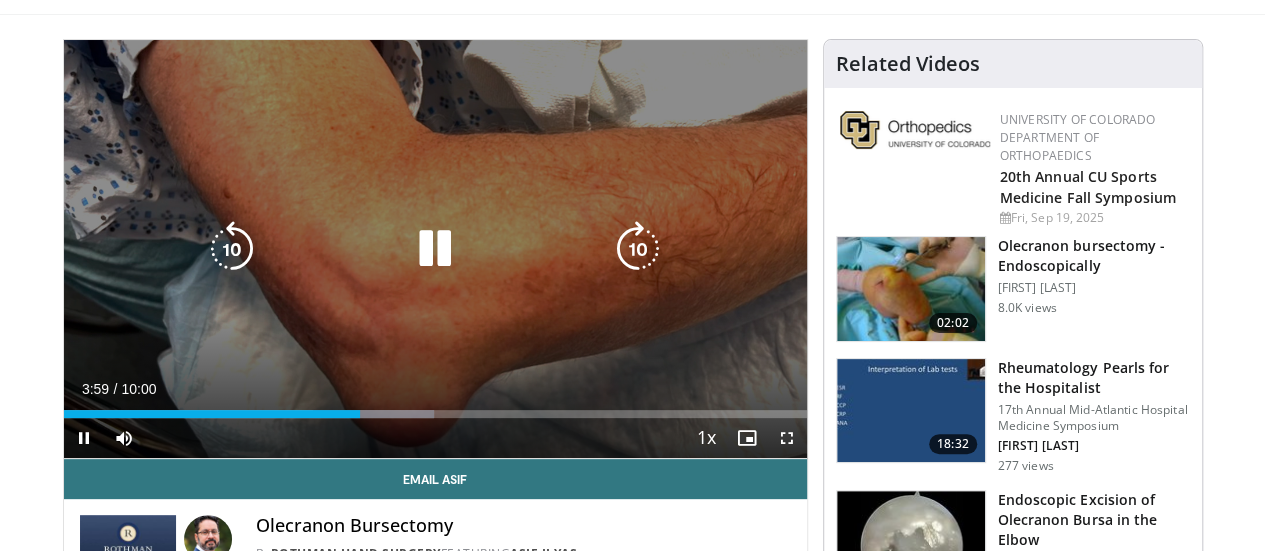 click at bounding box center (232, 249) 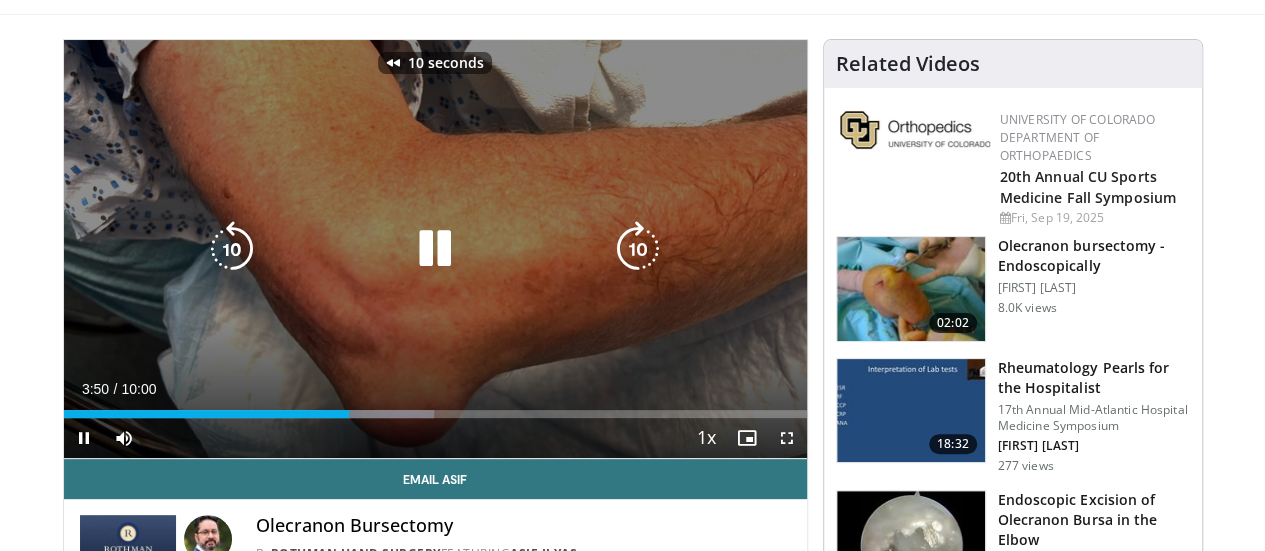click at bounding box center (232, 249) 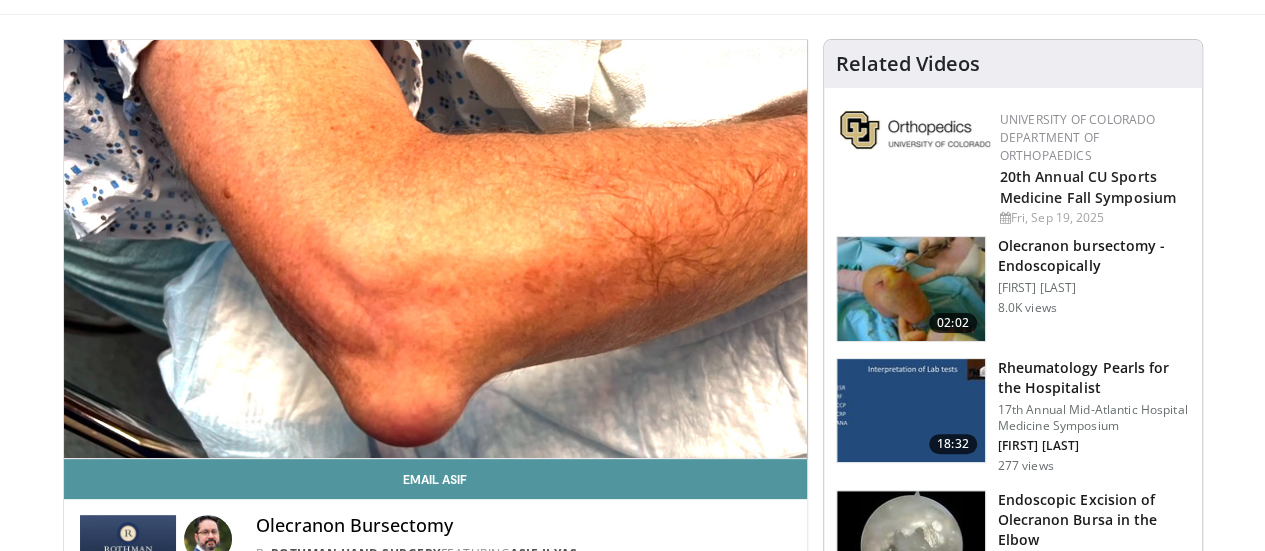 type 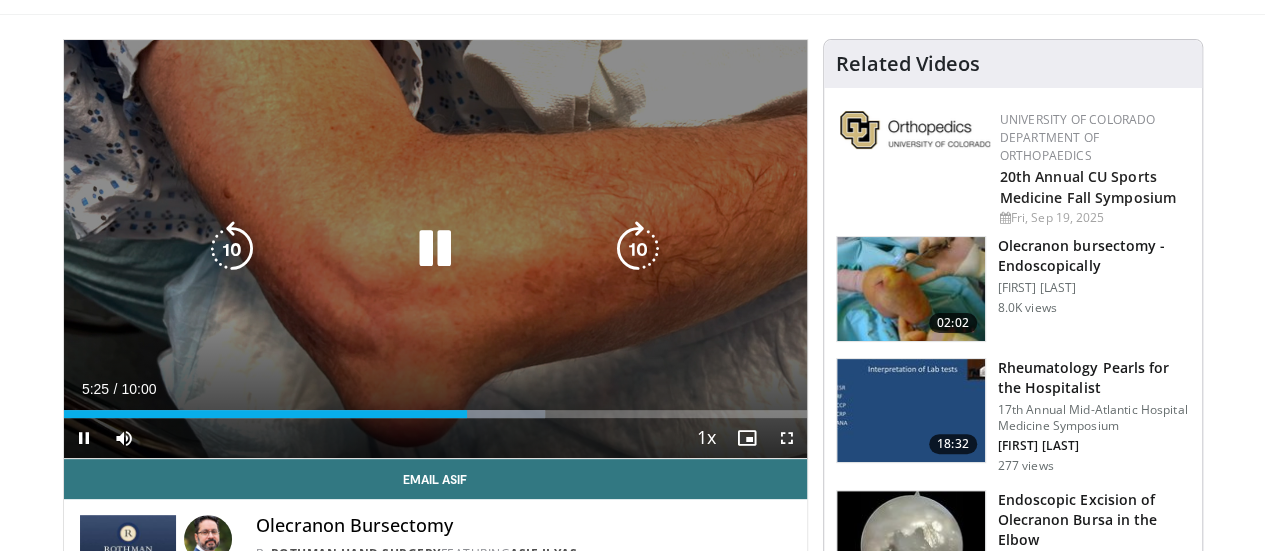 click at bounding box center [435, 249] 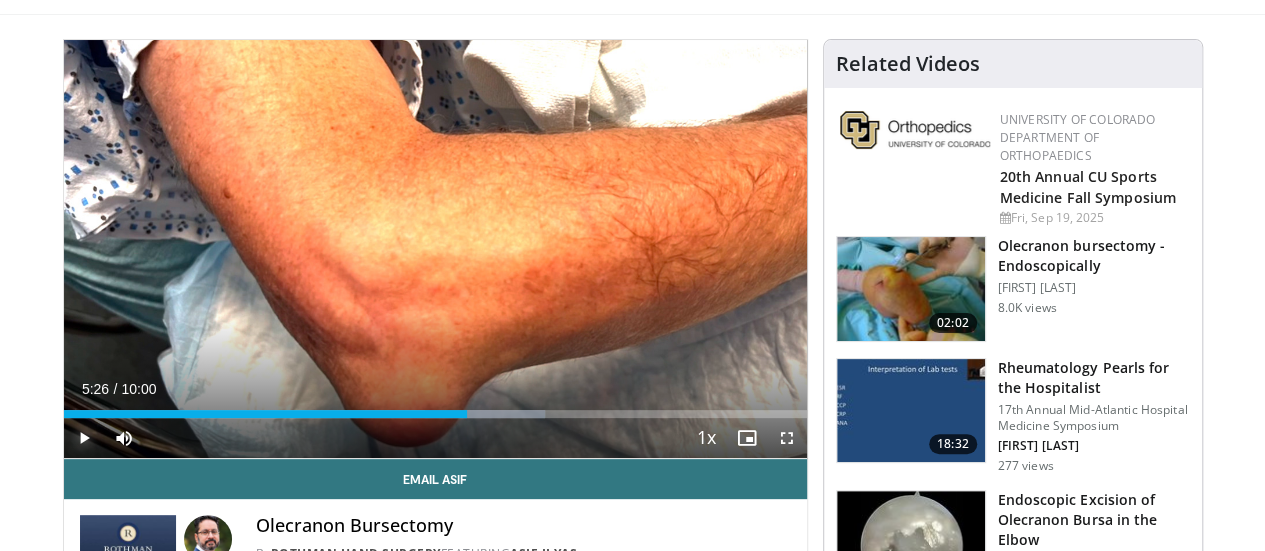 click at bounding box center [84, 438] 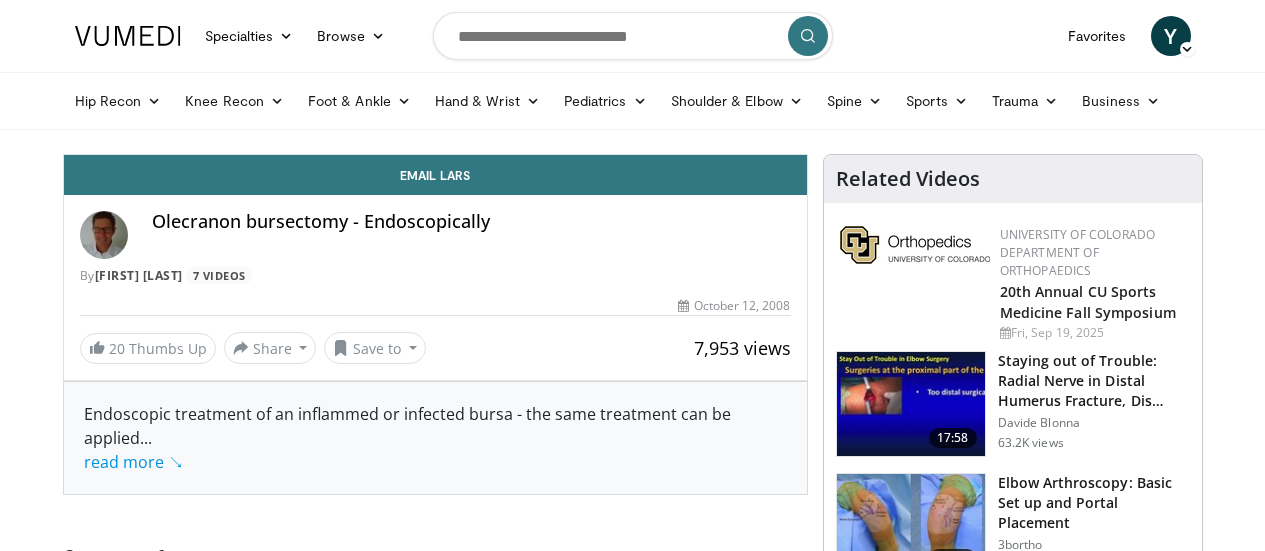 scroll, scrollTop: 0, scrollLeft: 0, axis: both 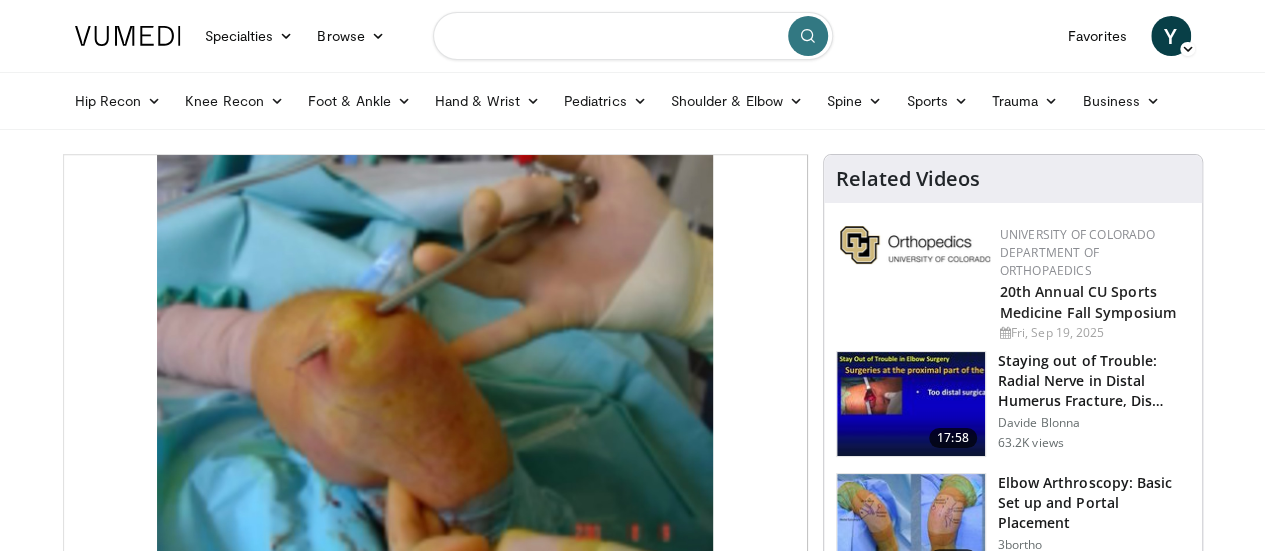 click at bounding box center [633, 36] 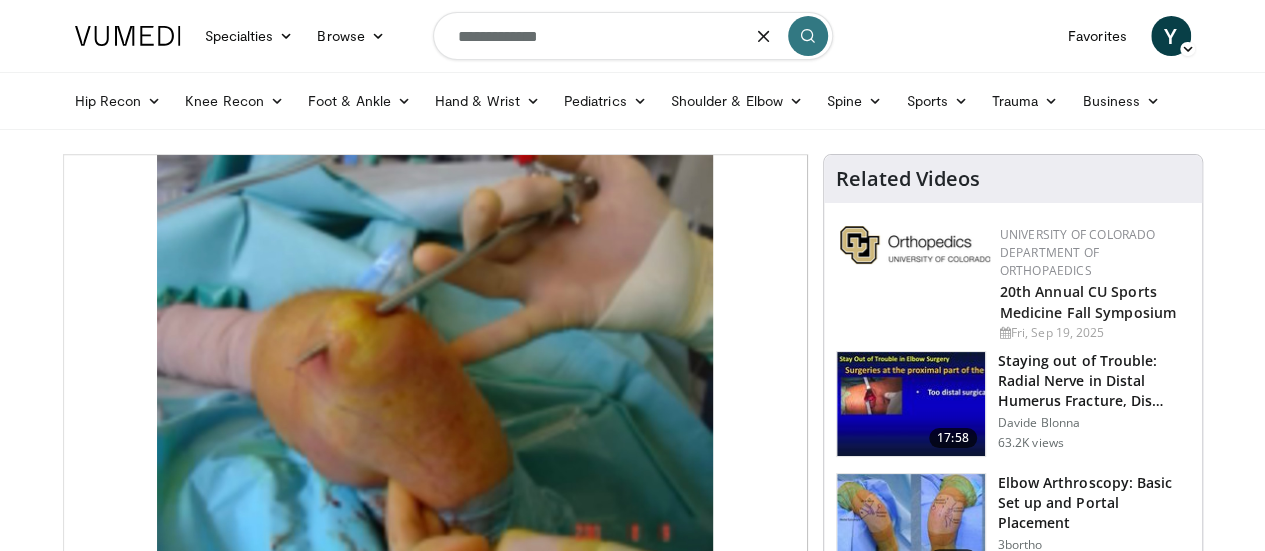 type on "**********" 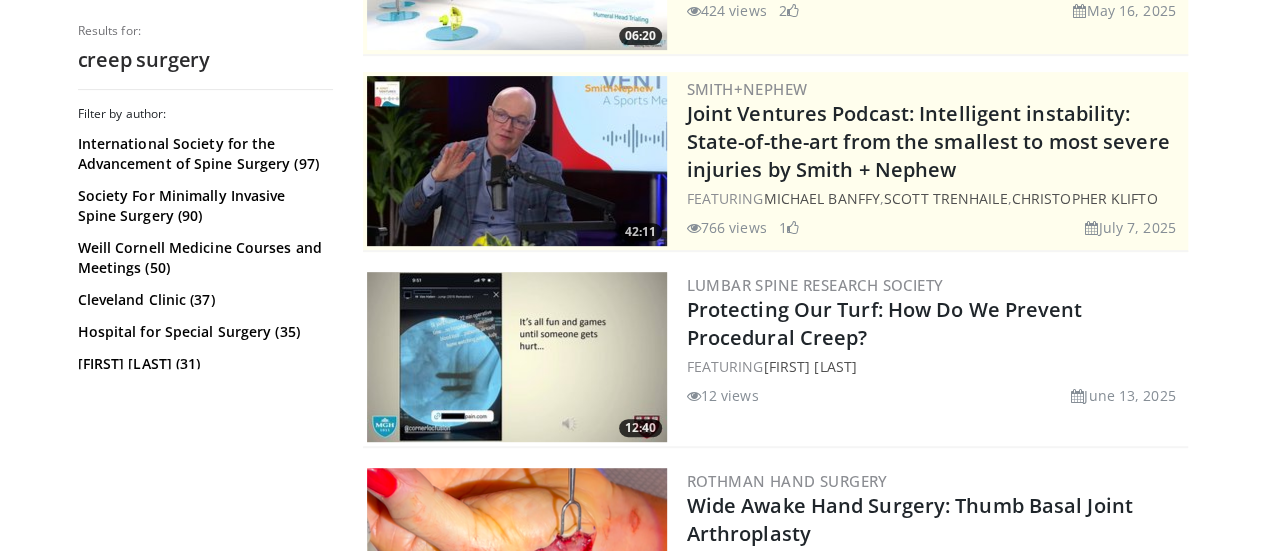 scroll, scrollTop: 0, scrollLeft: 0, axis: both 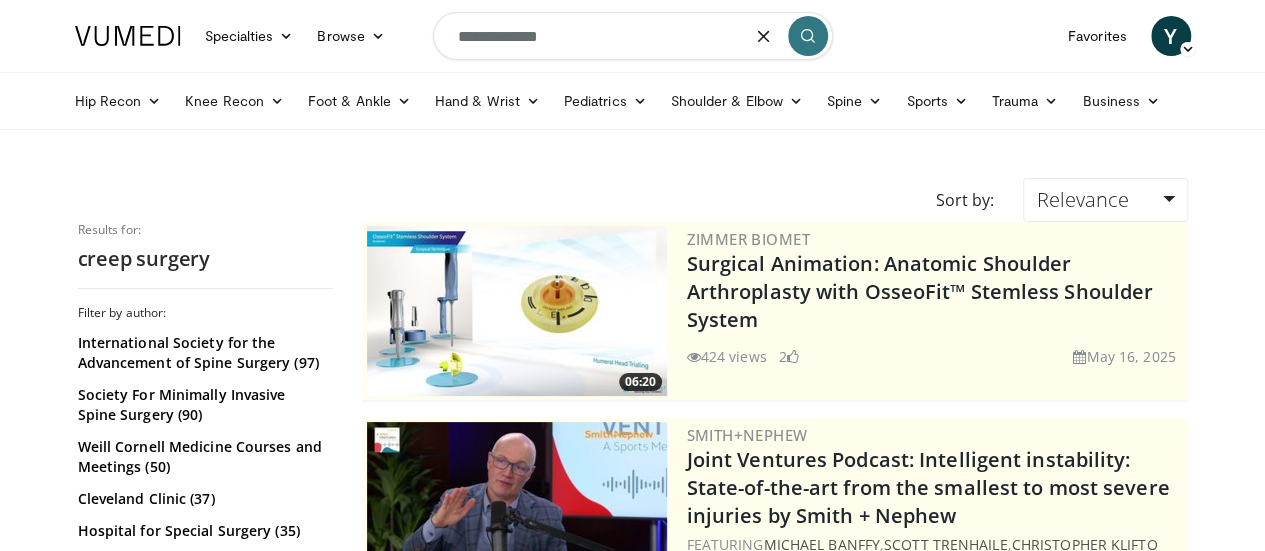 click on "**********" at bounding box center [633, 36] 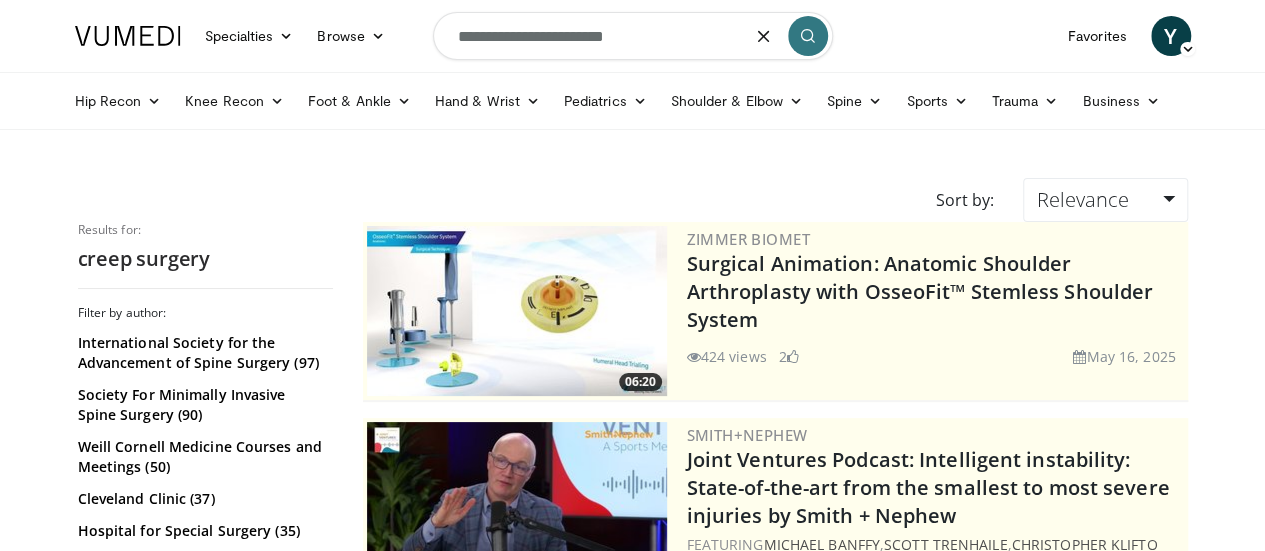 type on "**********" 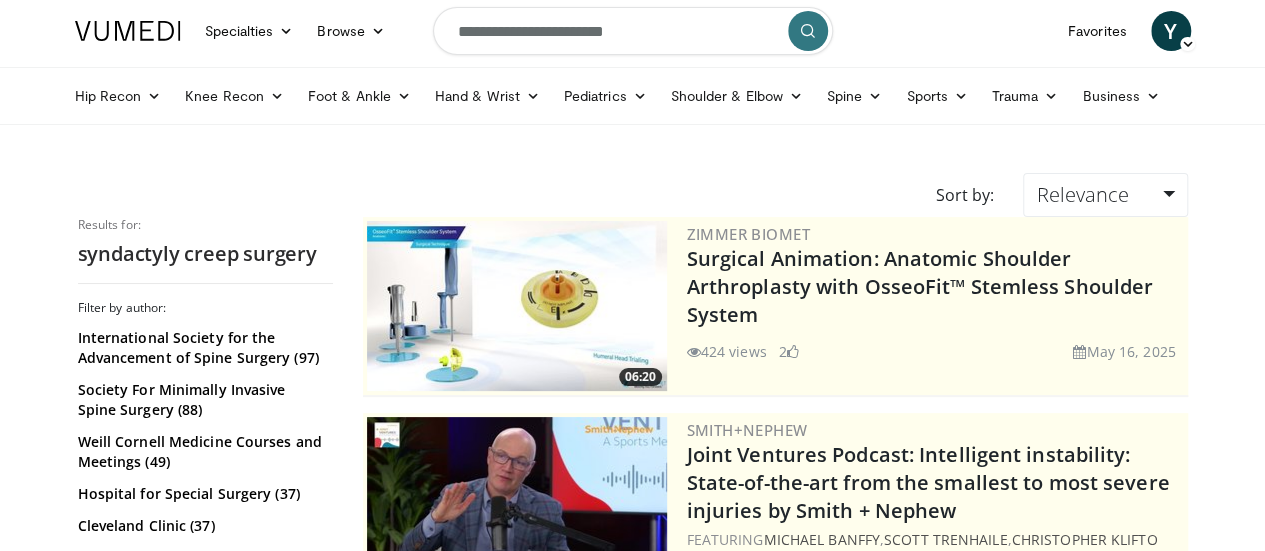 scroll, scrollTop: 0, scrollLeft: 0, axis: both 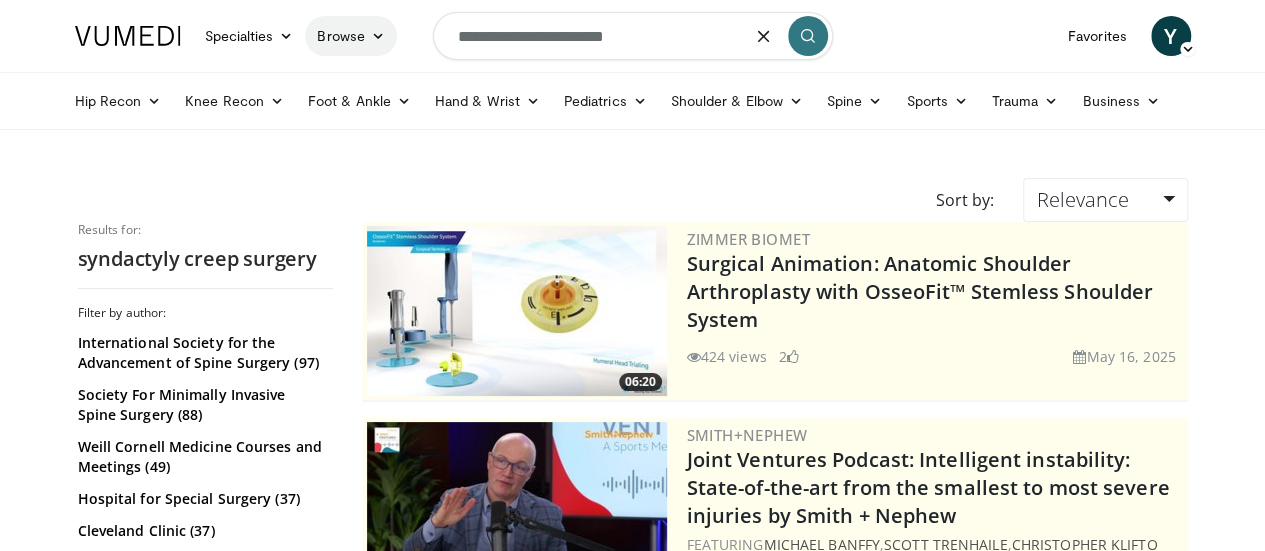 drag, startPoint x: 646, startPoint y: 43, endPoint x: 266, endPoint y: 24, distance: 380.4747 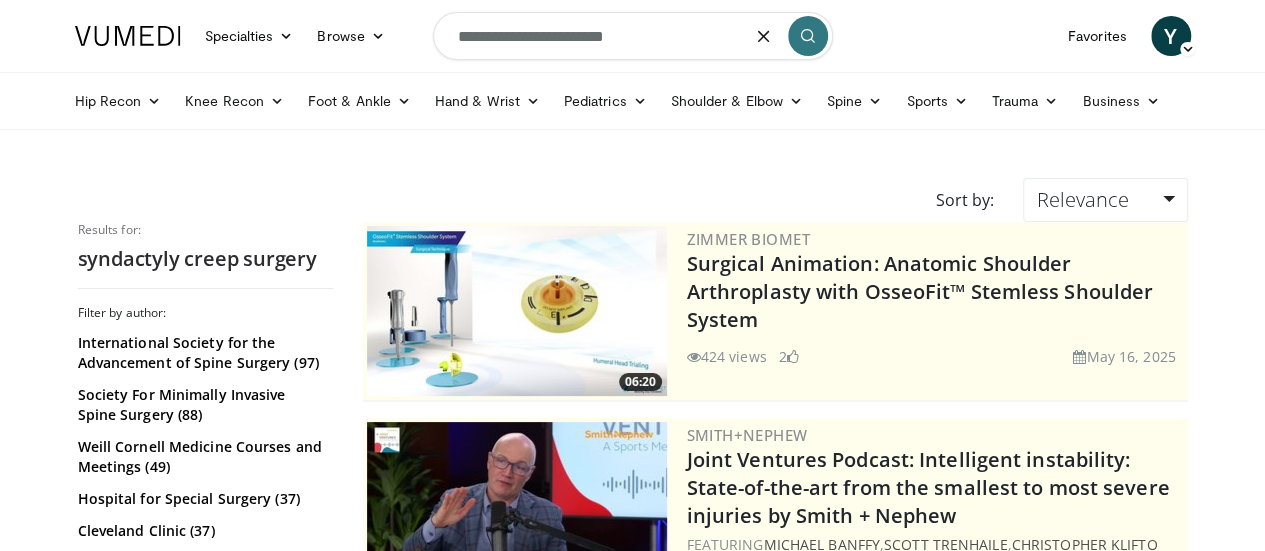 click on "**********" at bounding box center (633, 36) 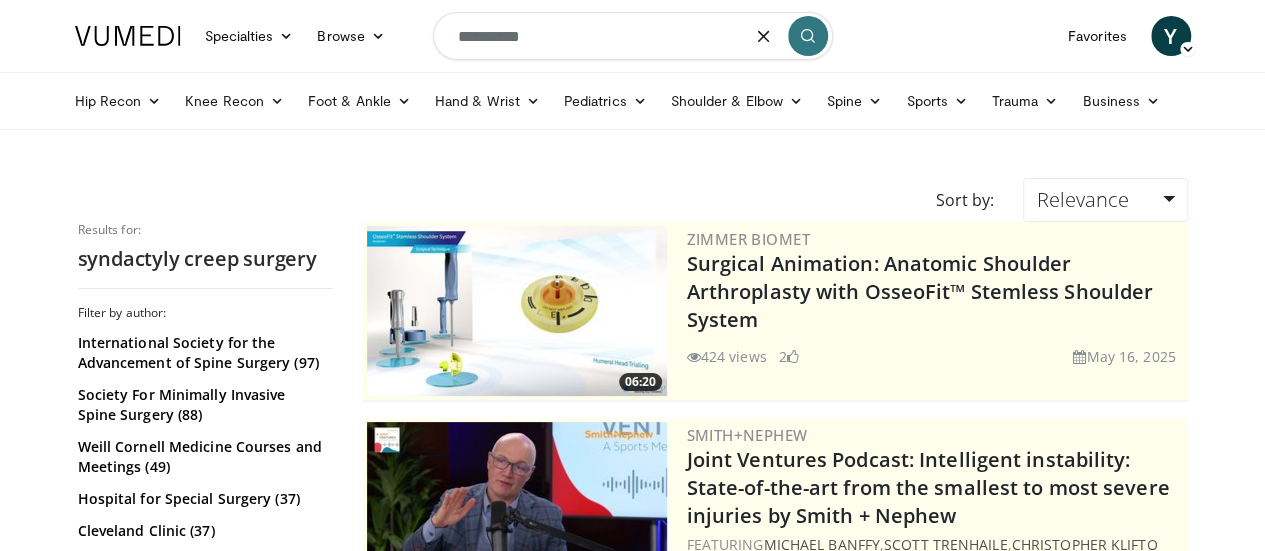 type on "**********" 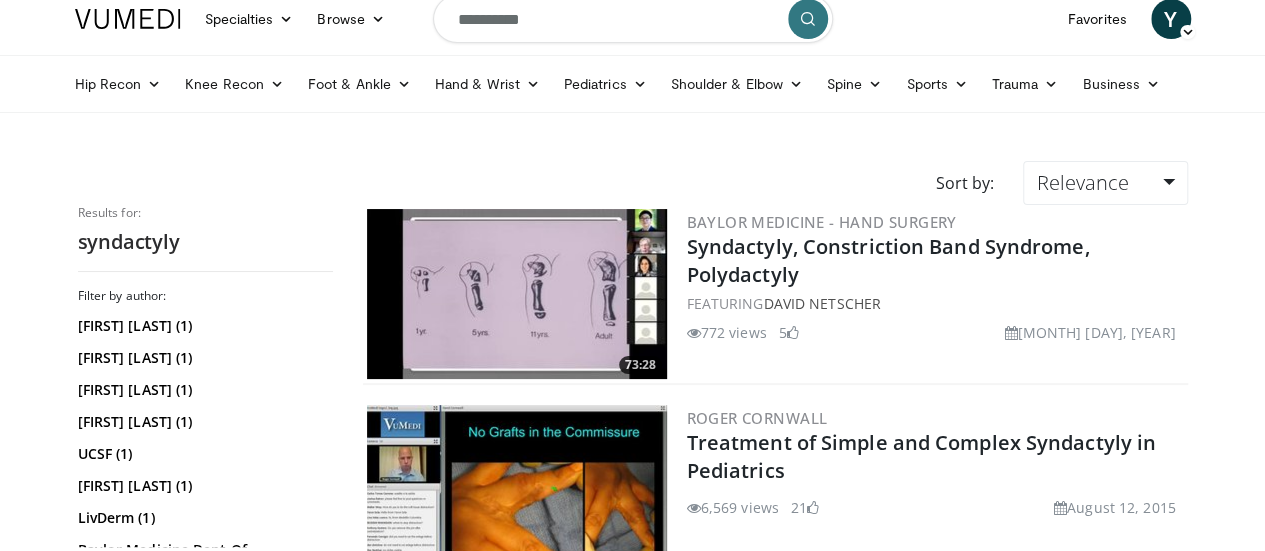 scroll, scrollTop: 0, scrollLeft: 0, axis: both 